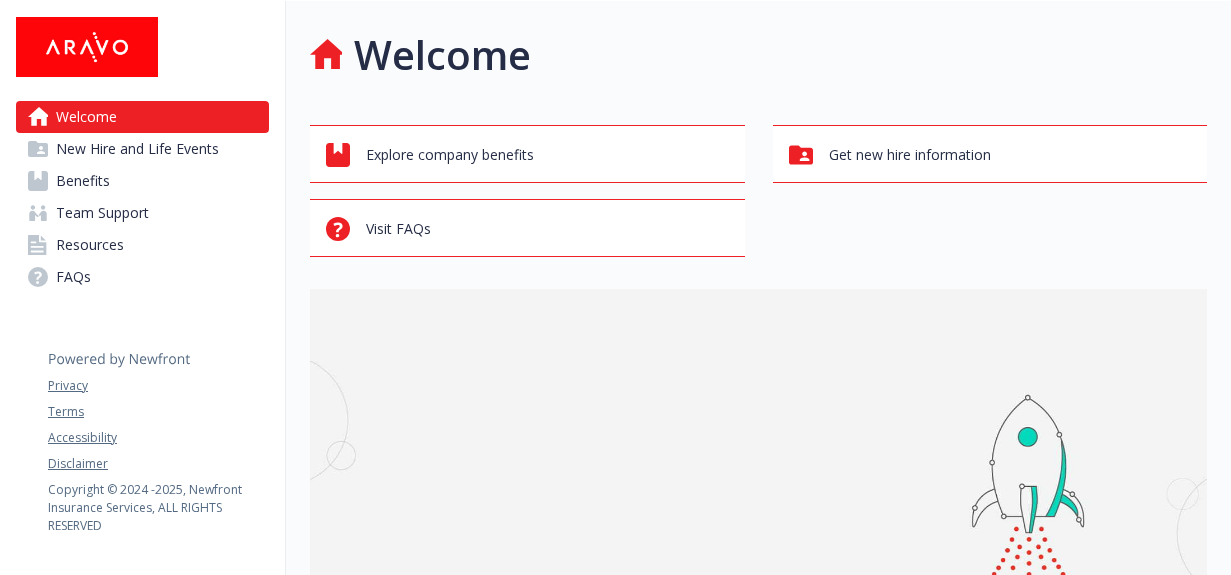 scroll, scrollTop: 0, scrollLeft: 0, axis: both 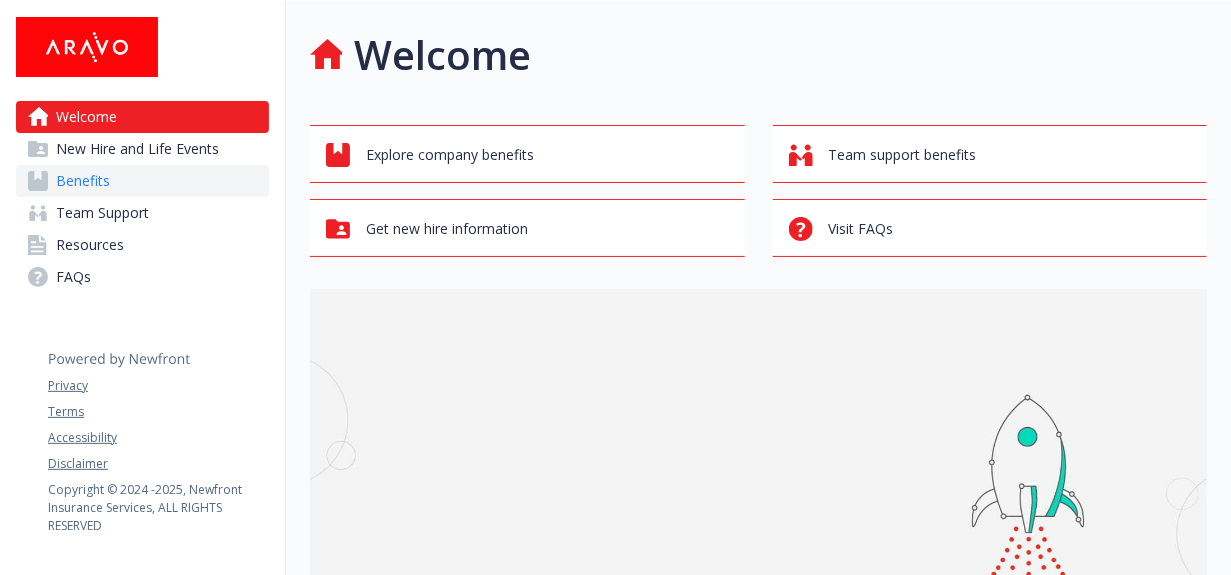 click on "Benefits" at bounding box center (83, 181) 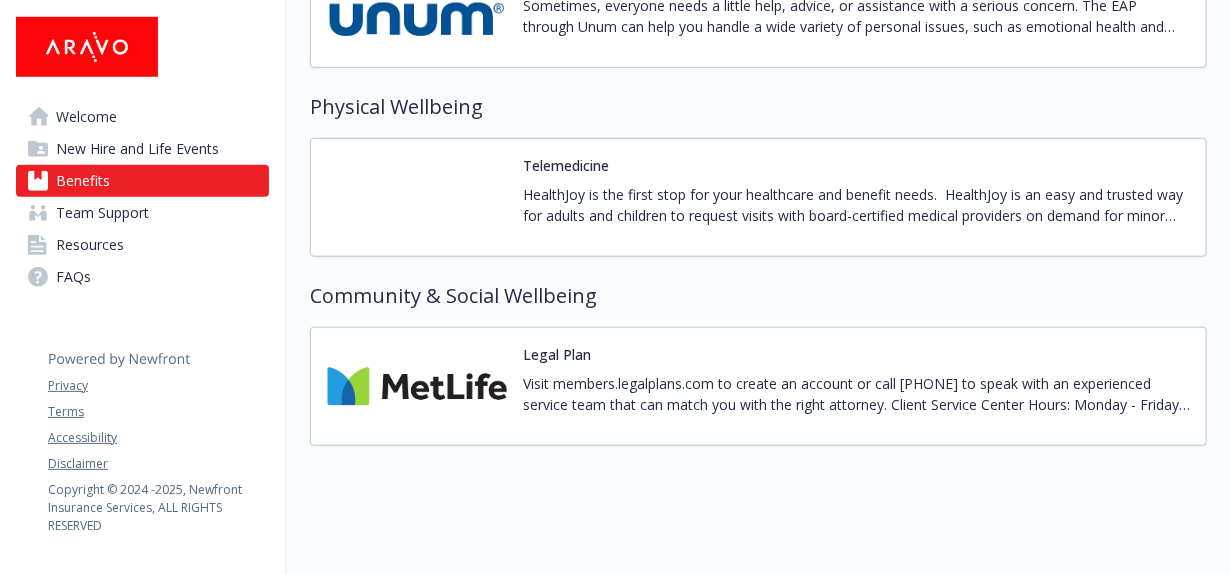 scroll, scrollTop: 3637, scrollLeft: 0, axis: vertical 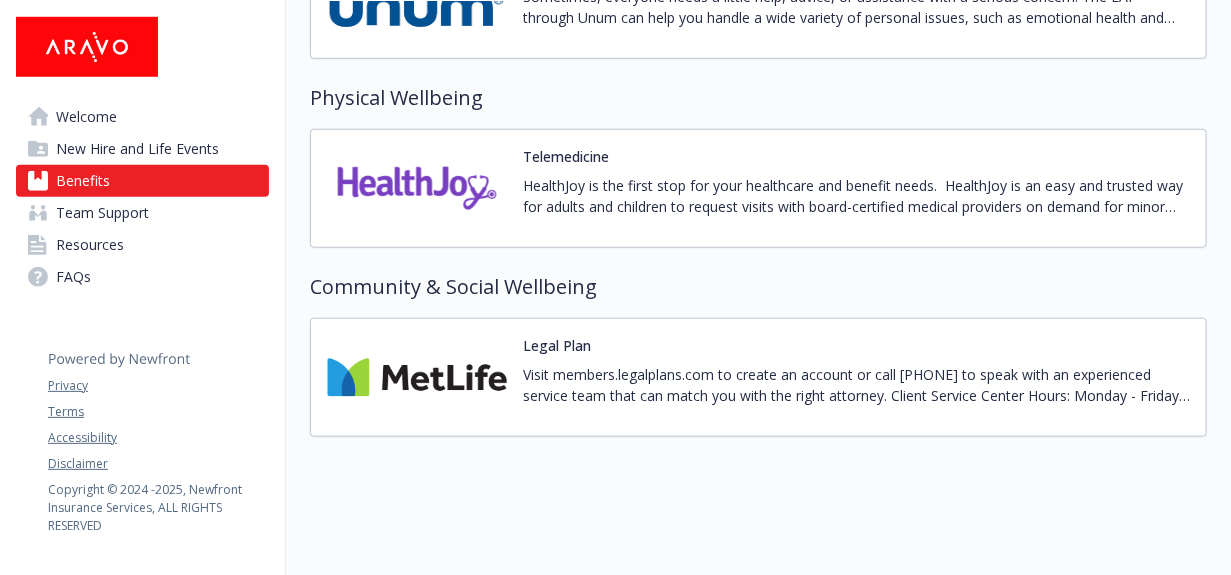click on "Visit members.legalplans.com to create an account or call [PHONE] to speak with an experienced service team that can match you with the right attorney.
Client Service Center Hours: Monday - Friday, 8am or 8pm ET." at bounding box center (856, 385) 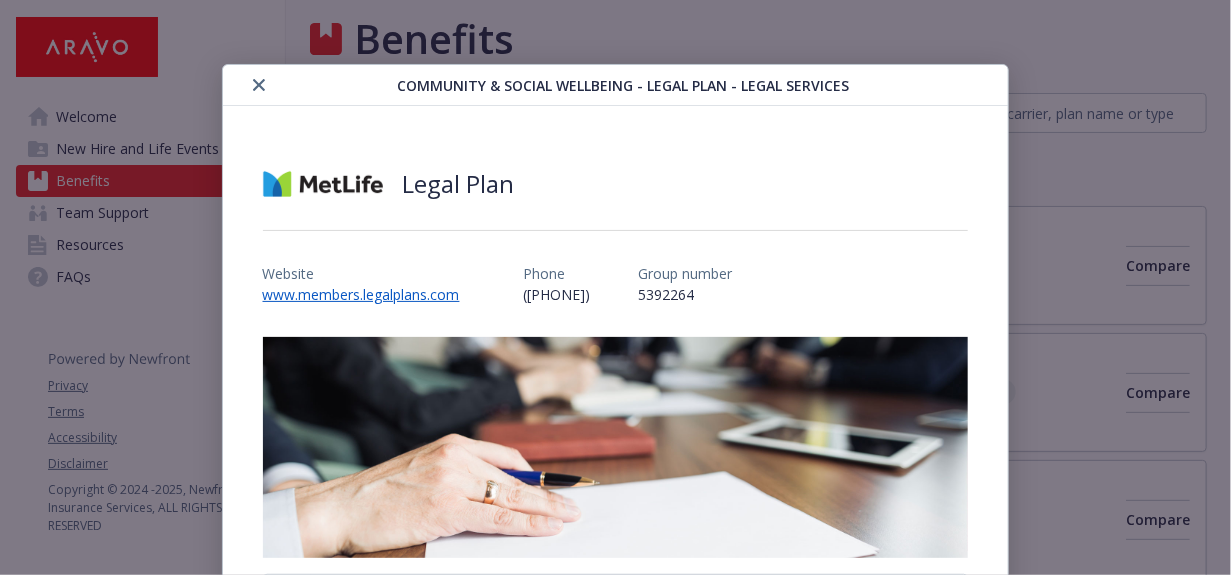 scroll, scrollTop: 3637, scrollLeft: 0, axis: vertical 